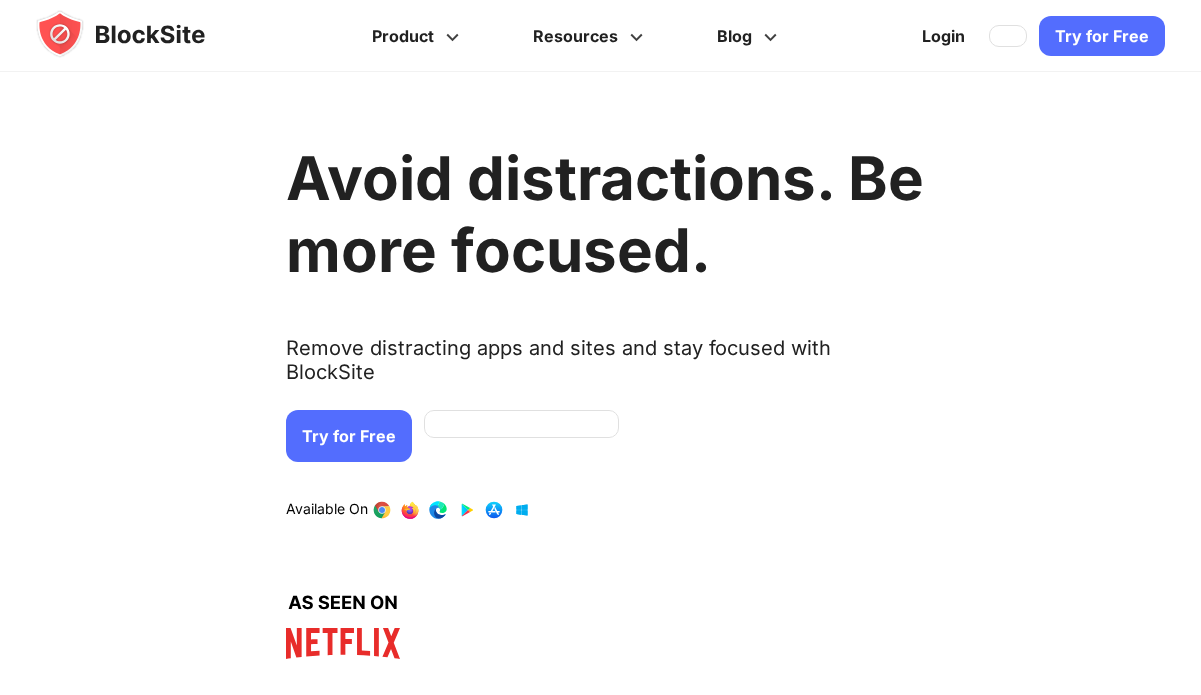 scroll, scrollTop: 0, scrollLeft: 0, axis: both 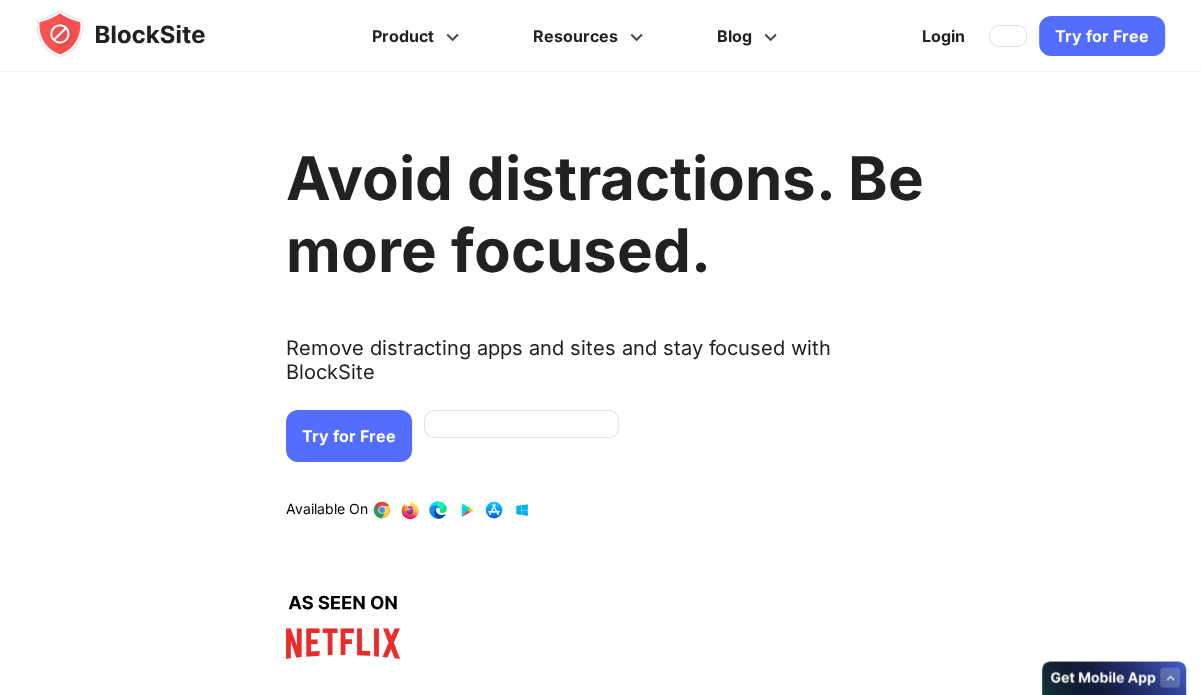 click on "Try for Free" at bounding box center [349, 436] 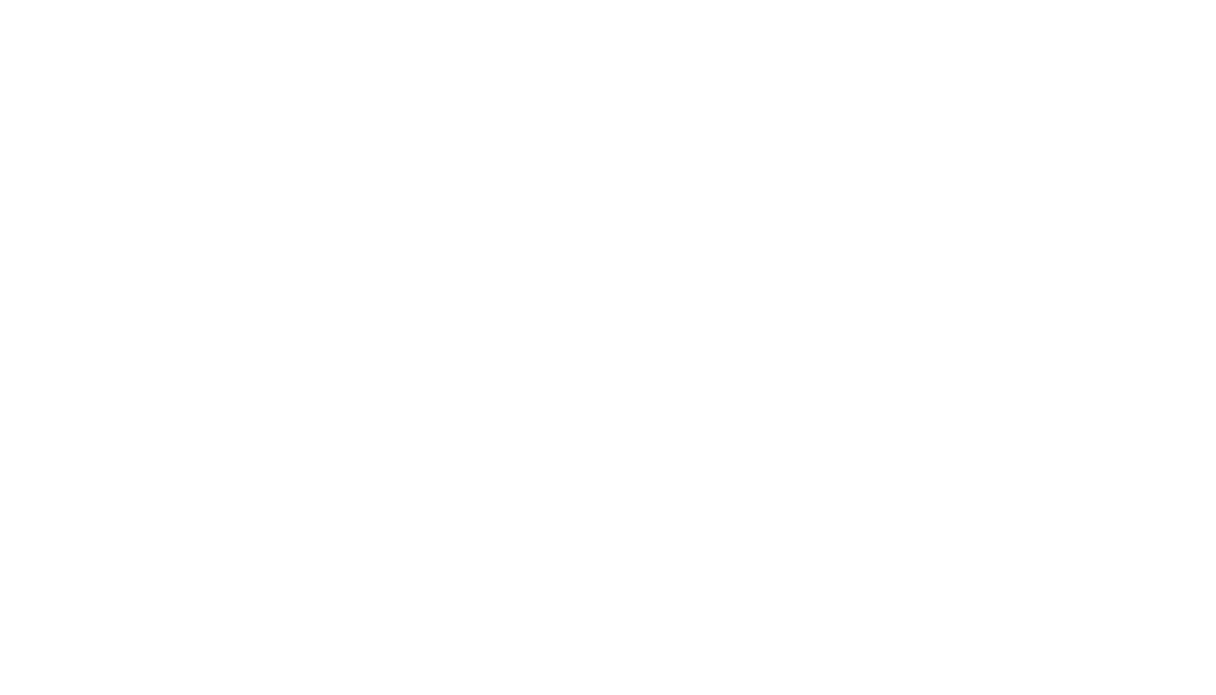 scroll, scrollTop: 0, scrollLeft: 0, axis: both 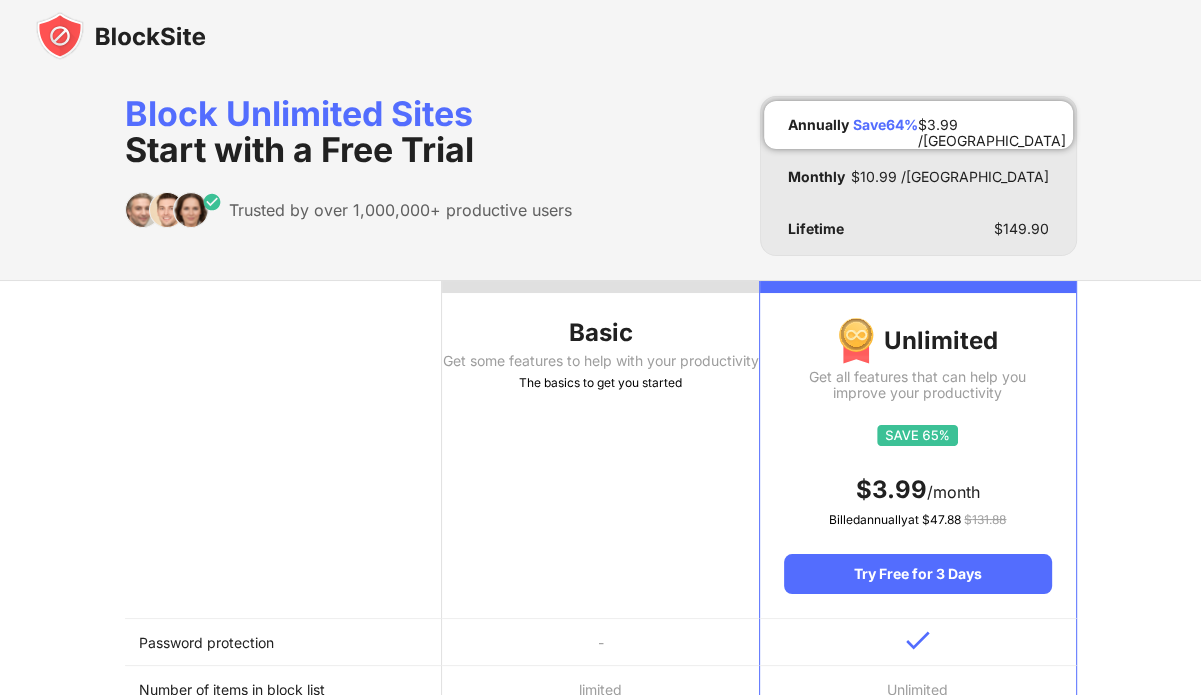 click on "The basics to get you started" at bounding box center [600, 383] 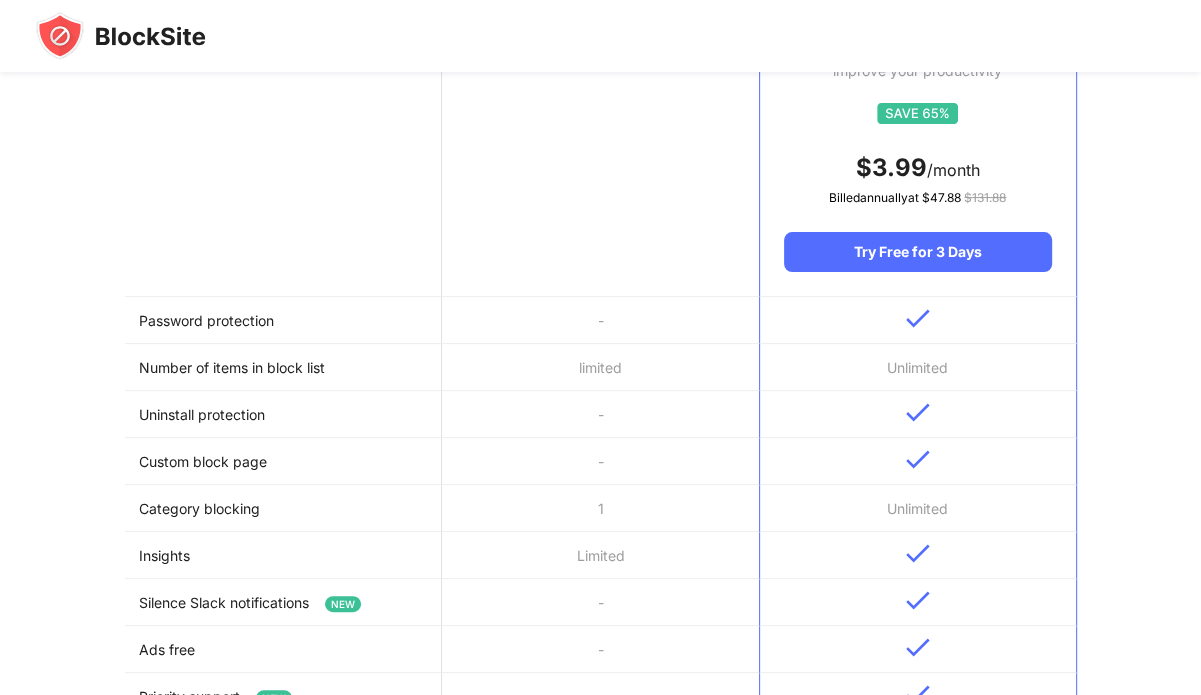 scroll, scrollTop: 0, scrollLeft: 0, axis: both 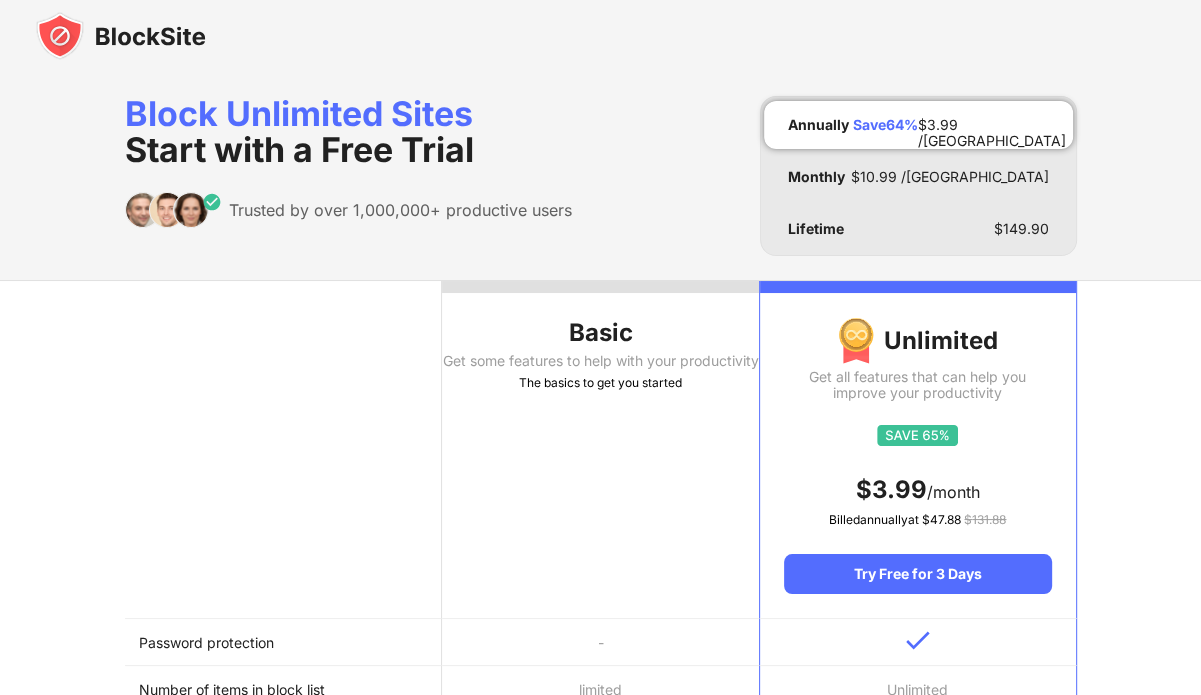 click on "Block Unlimited Sites Start with a Free Trial Trusted by over 1,000,000+ productive users" at bounding box center (348, 176) 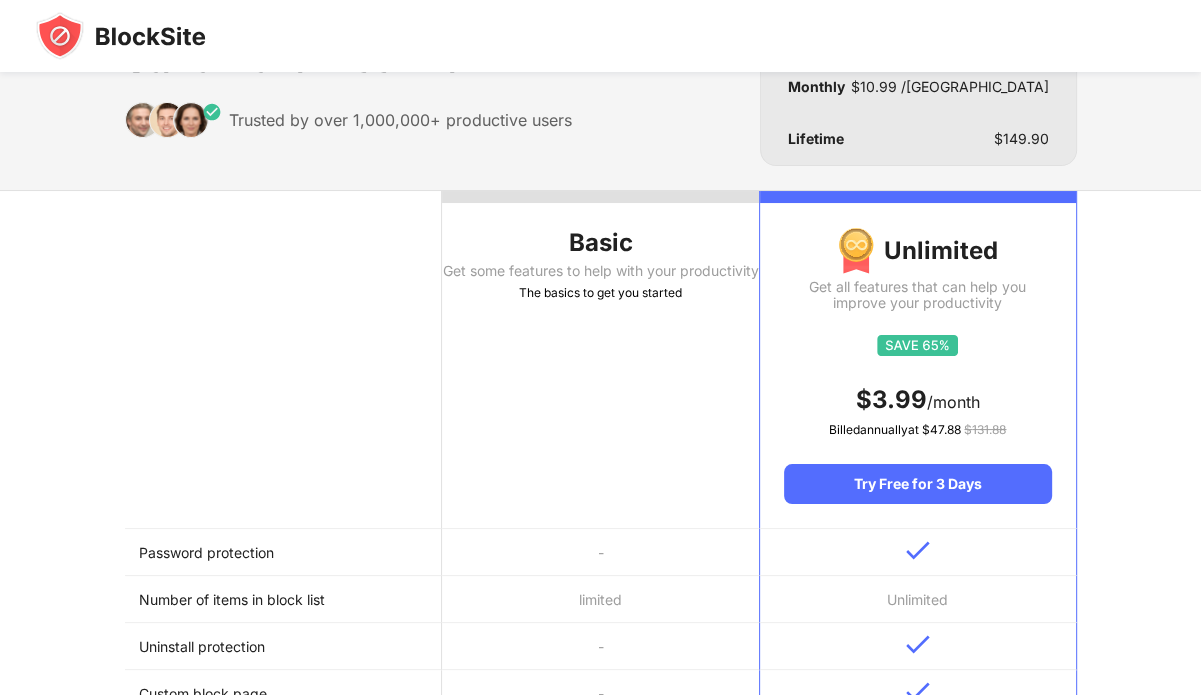 scroll, scrollTop: 92, scrollLeft: 0, axis: vertical 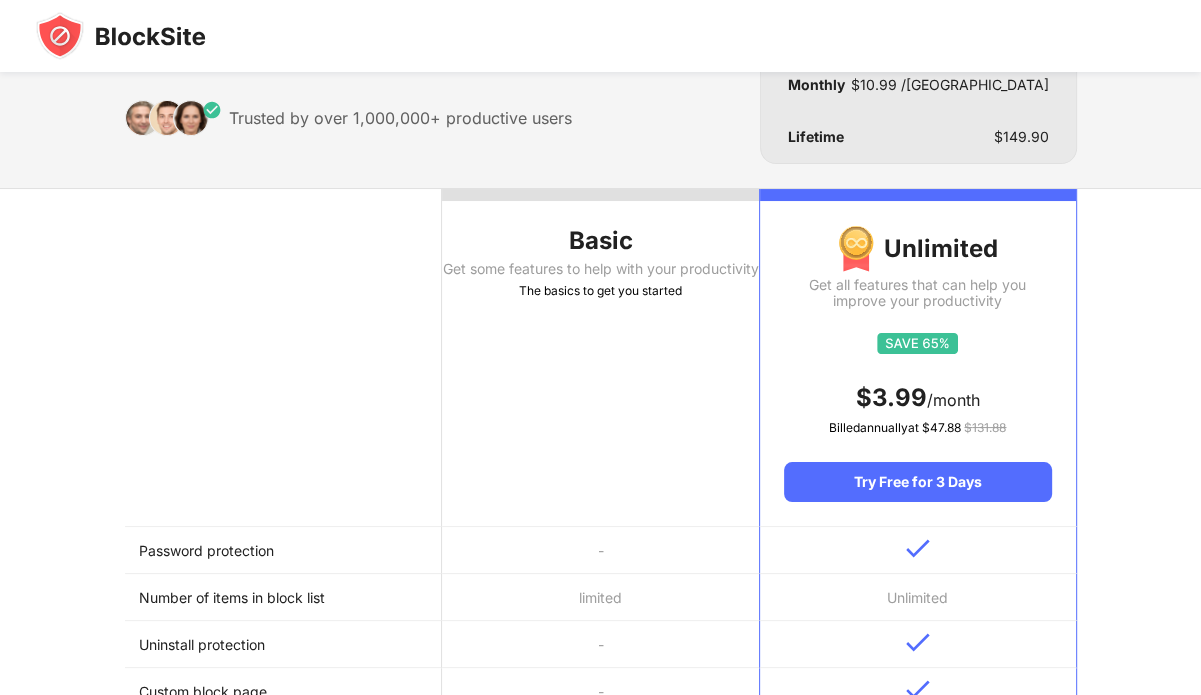 click on "The basics to get you started" at bounding box center [600, 291] 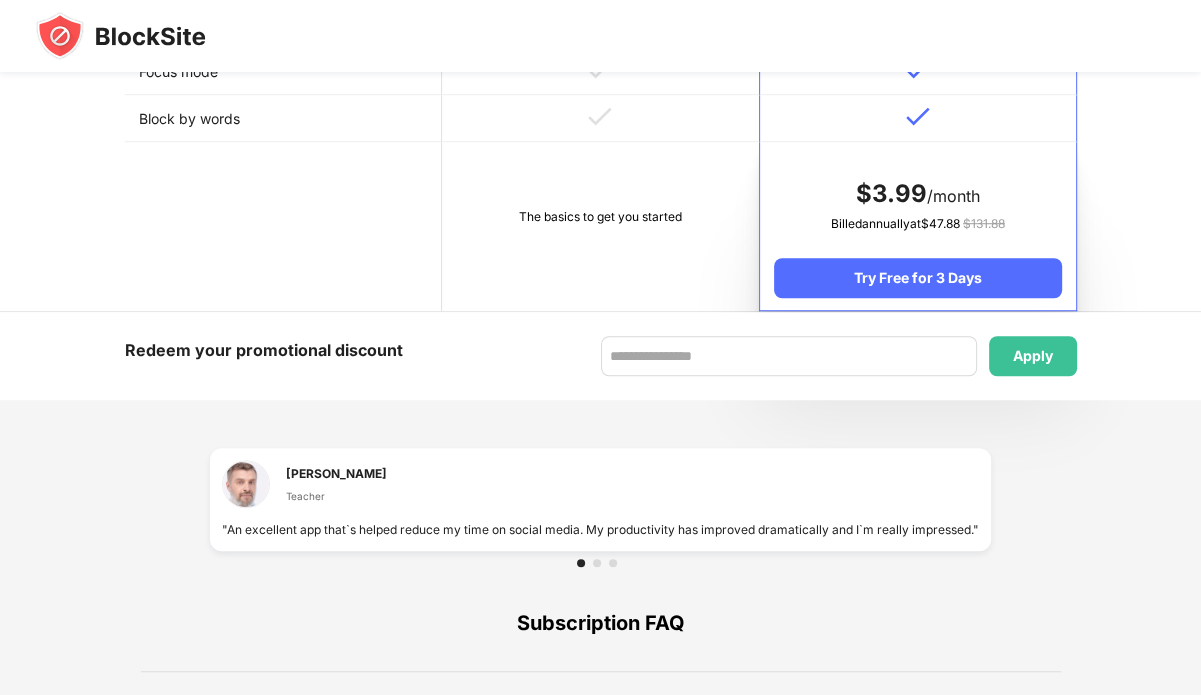 scroll, scrollTop: 1088, scrollLeft: 0, axis: vertical 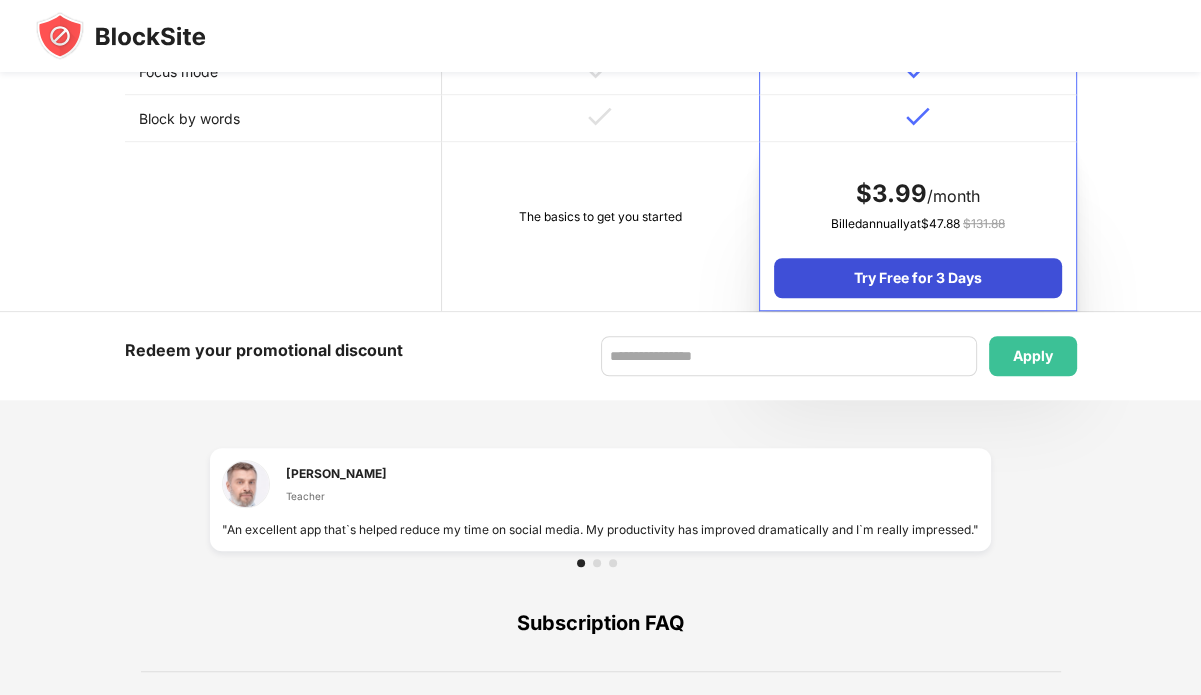 click on "Try Free for 3 Days" at bounding box center (917, 278) 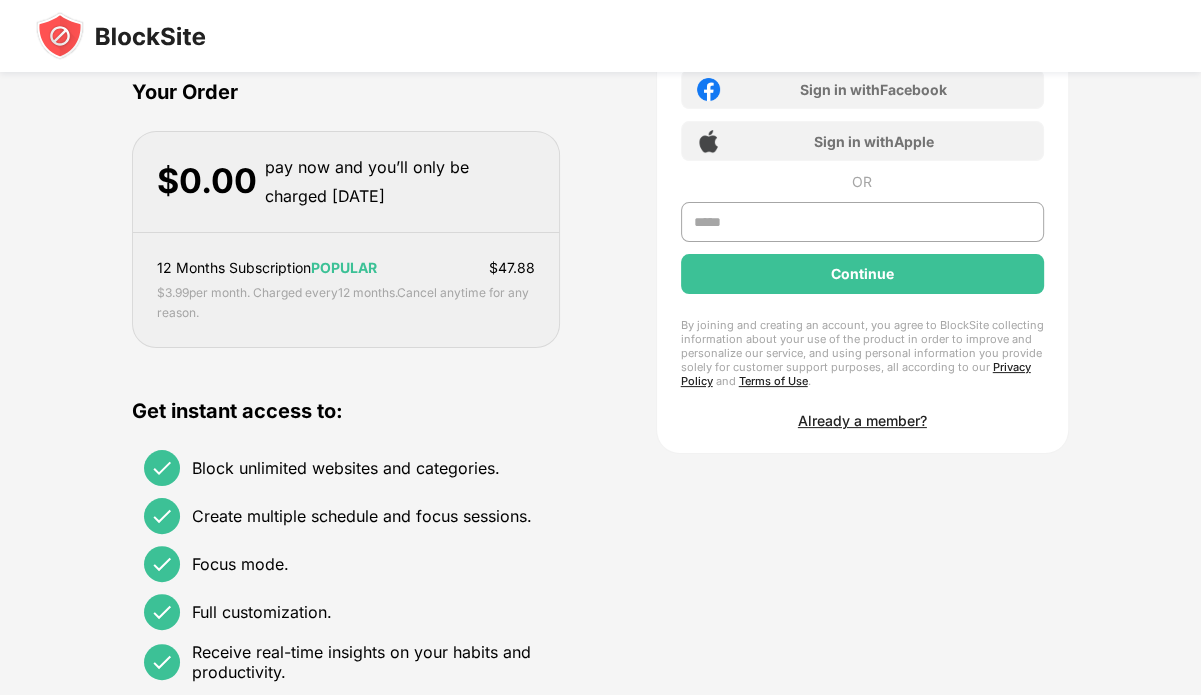 scroll, scrollTop: 0, scrollLeft: 0, axis: both 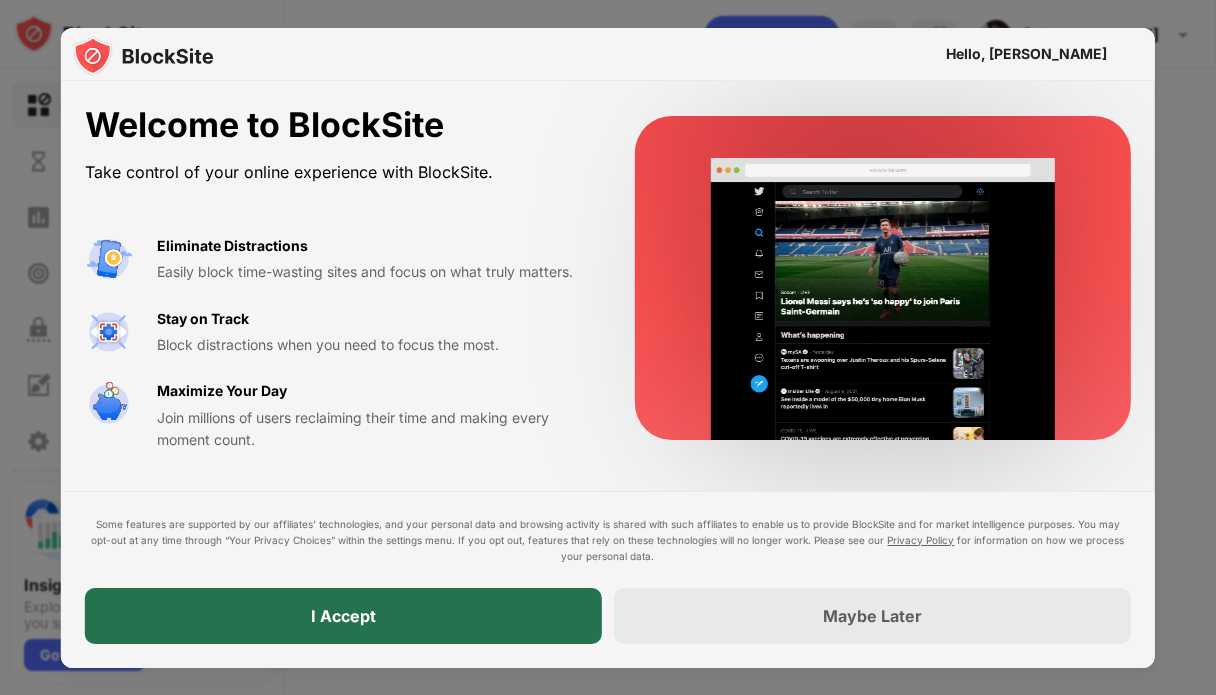 click on "I Accept" at bounding box center (343, 616) 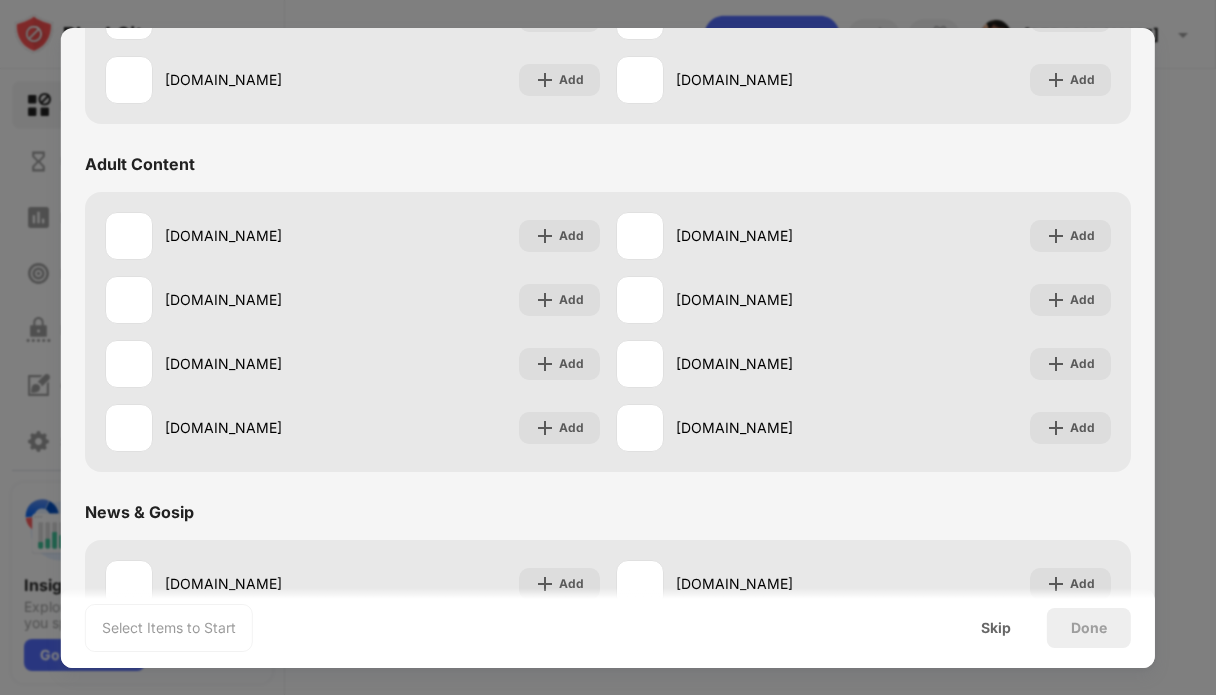 scroll, scrollTop: 834, scrollLeft: 0, axis: vertical 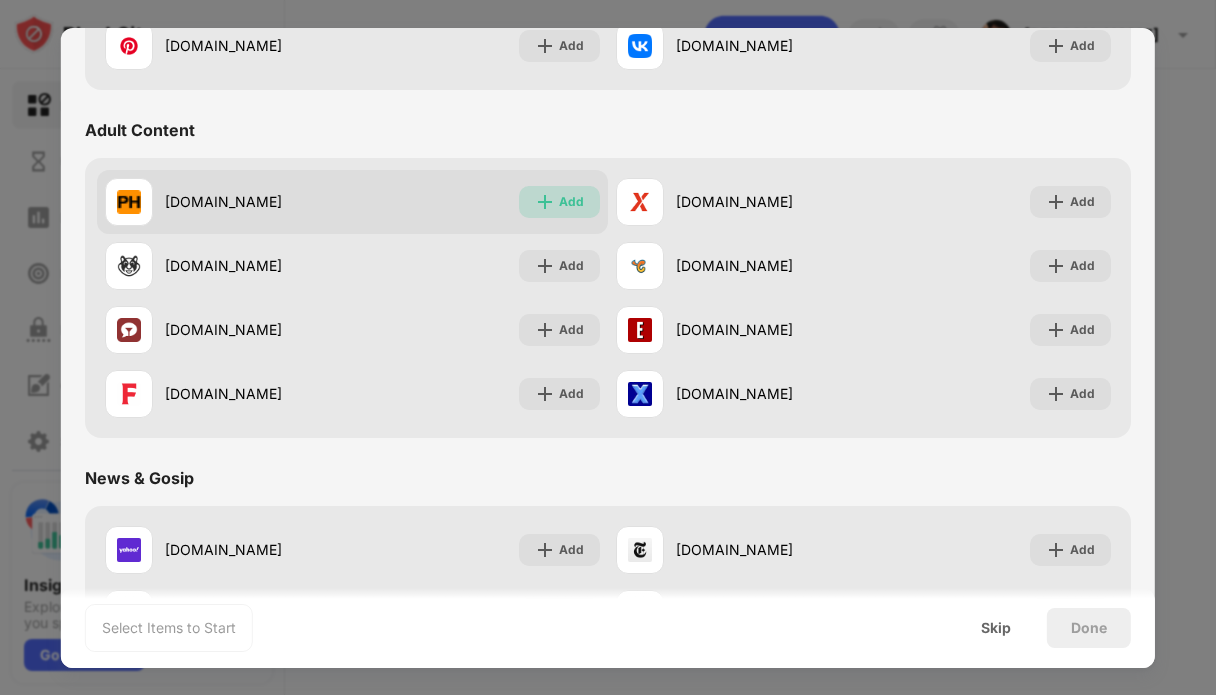 click on "Add" at bounding box center (571, 202) 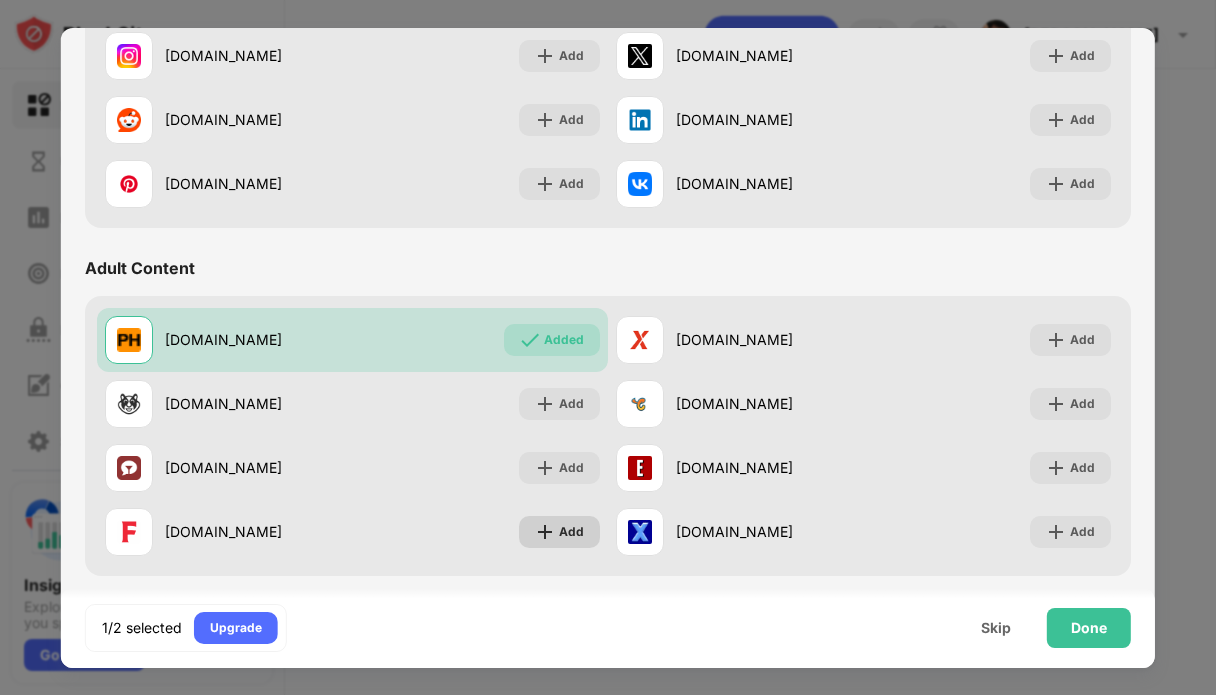 scroll, scrollTop: 694, scrollLeft: 0, axis: vertical 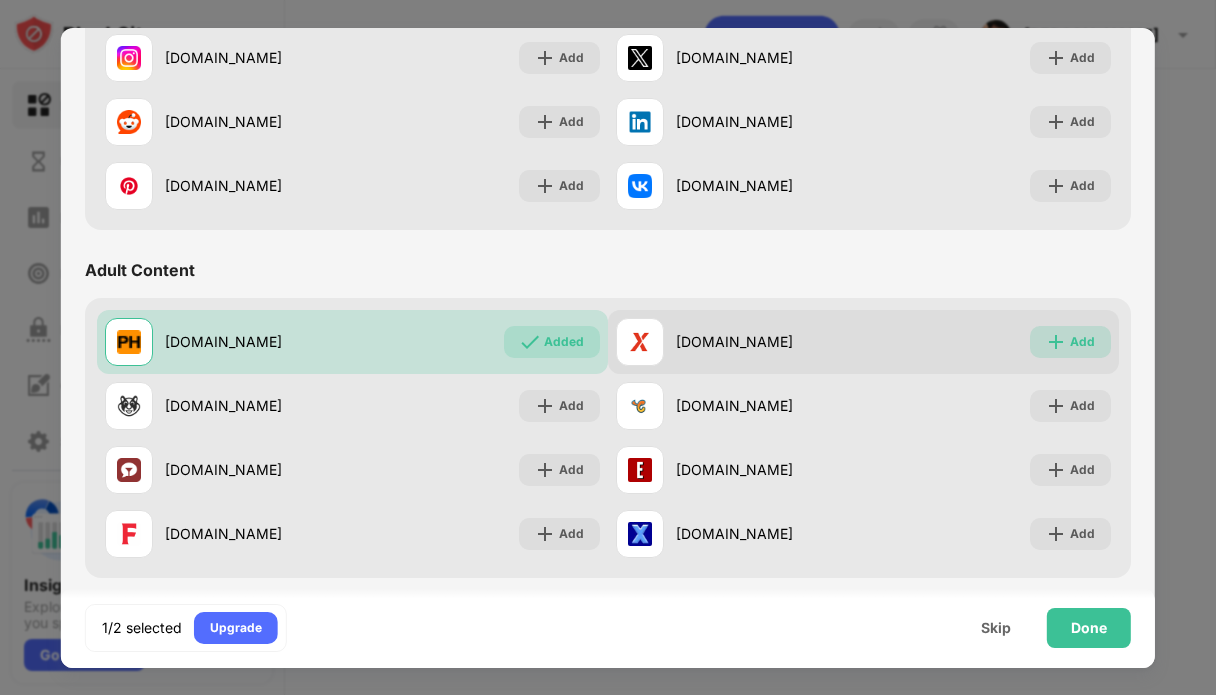 click at bounding box center (1056, 342) 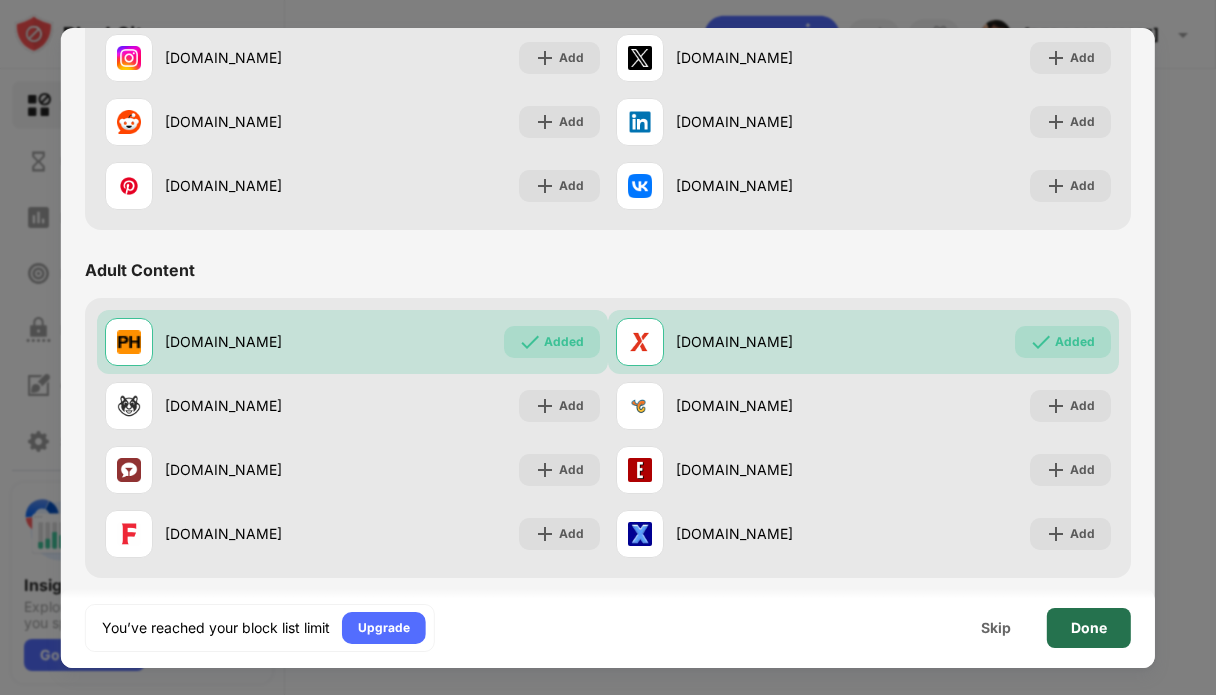 click on "Done" at bounding box center [1089, 628] 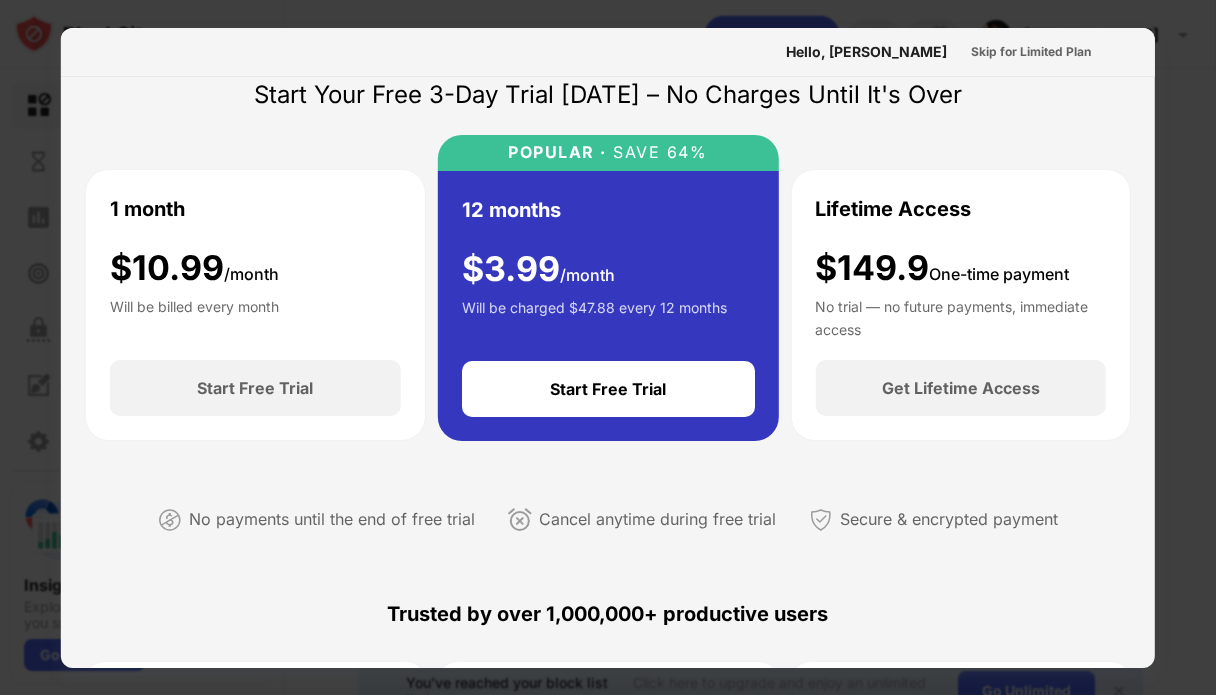 scroll, scrollTop: 0, scrollLeft: 0, axis: both 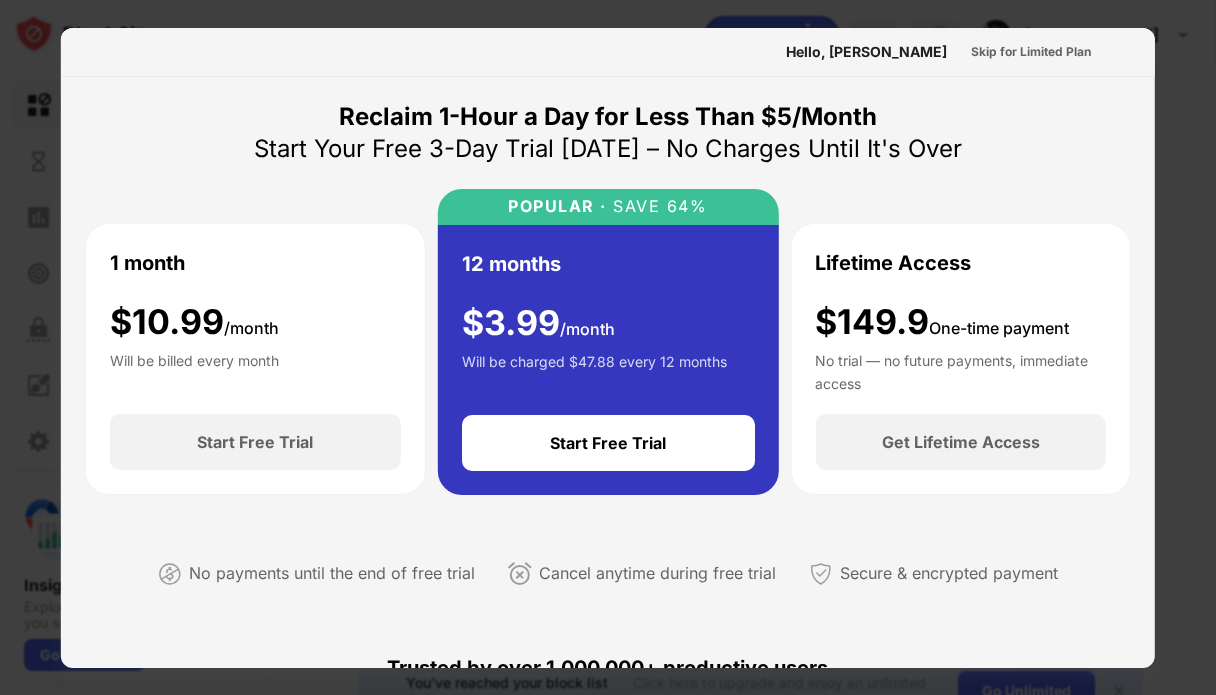 click on "Reclaim 1-Hour a Day for Less Than $5/Month Start Your Free 3-Day Trial [DATE] – No Charges Until It's Over 1 month $ 10.99  /month Will be billed every month Start Free Trial POPULAR ·   SAVE 64% 12 months $ 3.99  /month Will be charged $47.88 every 12 months Start Free Trial Lifetime Access $149.9  One-time payment No trial — no future payments, immediate access Get Lifetime Access No payments until the end of free trial Cancel anytime during free trial Secure & encrypted payment" at bounding box center (608, 361) 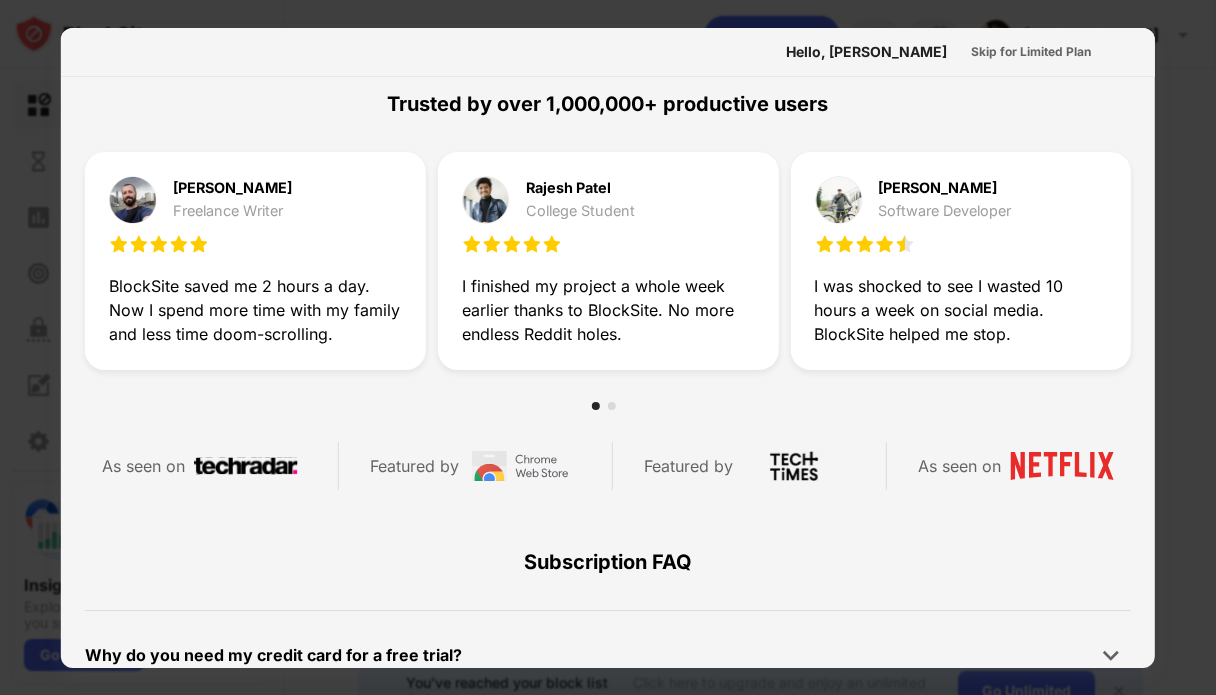 scroll, scrollTop: 975, scrollLeft: 0, axis: vertical 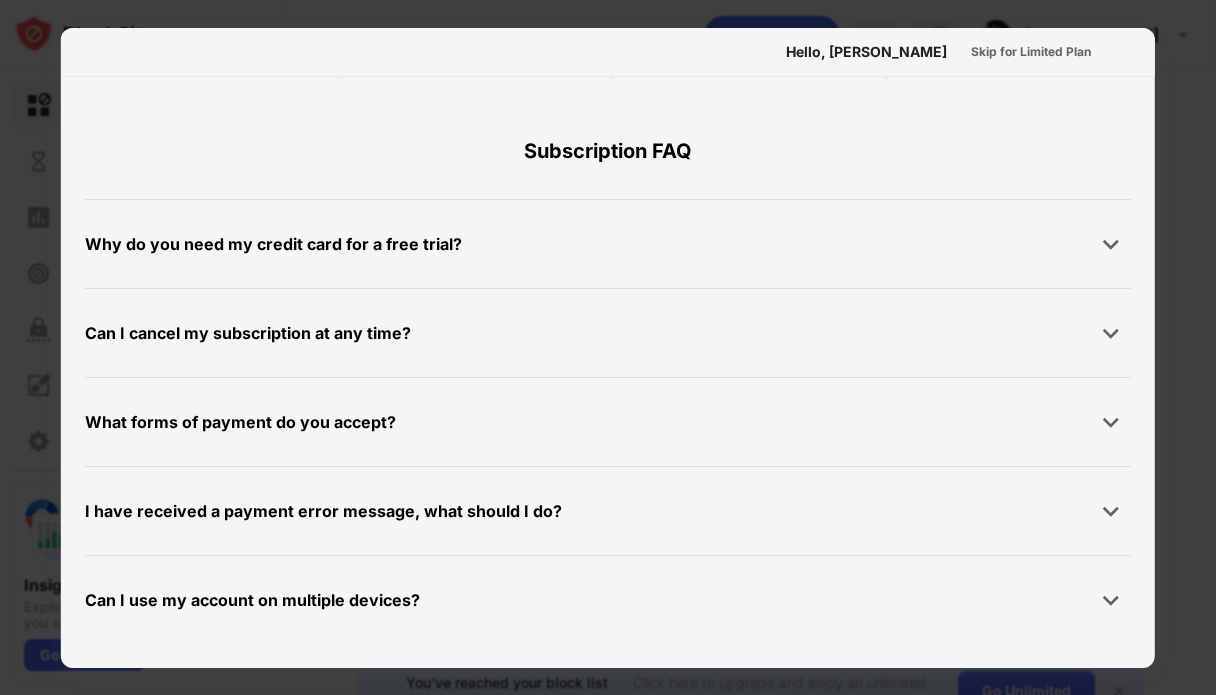 click at bounding box center (608, 347) 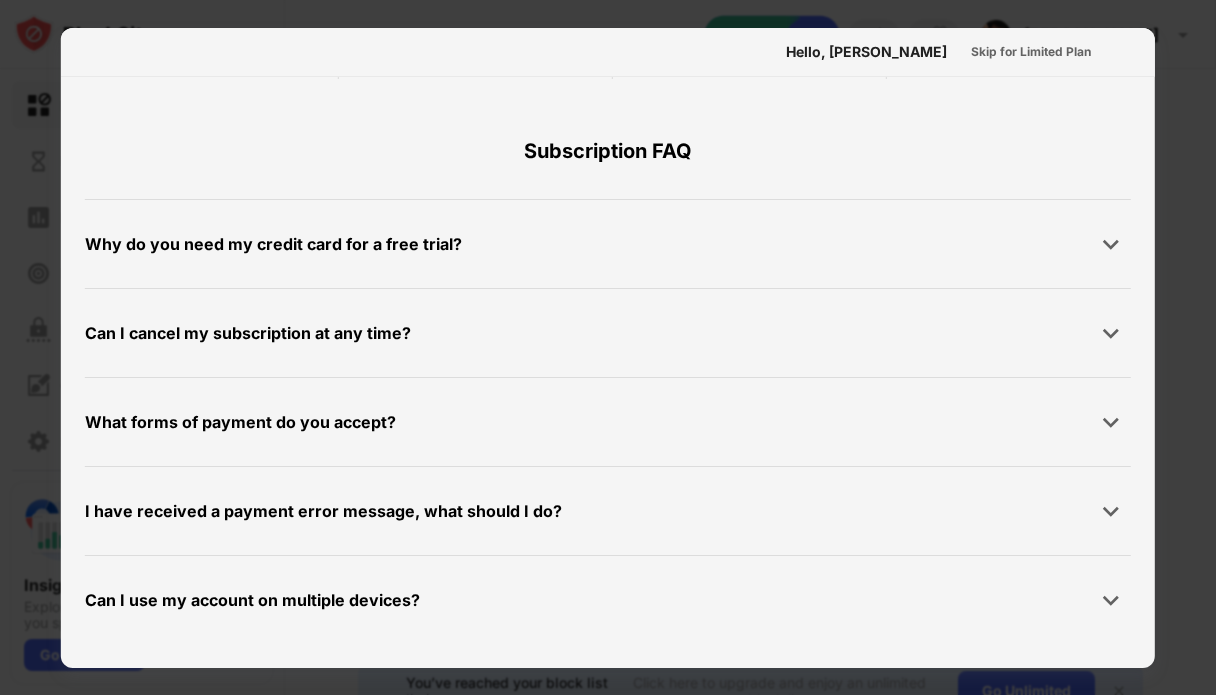 click at bounding box center [608, 347] 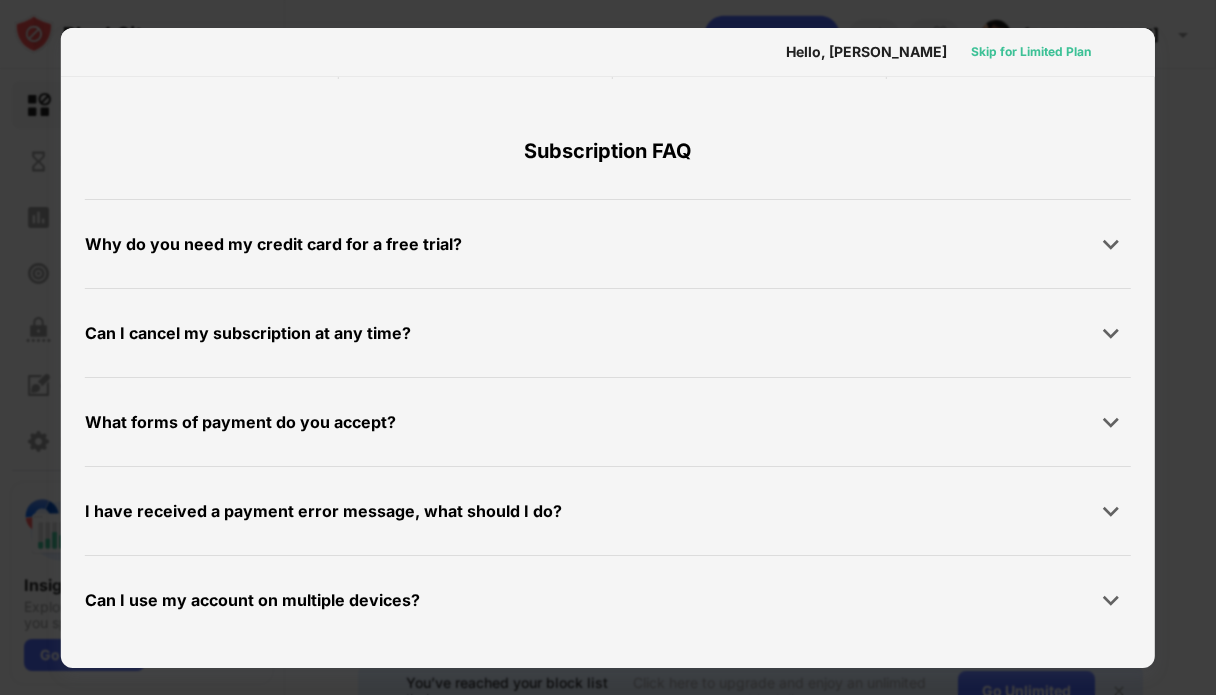 click on "Skip for Limited Plan" at bounding box center [1031, 52] 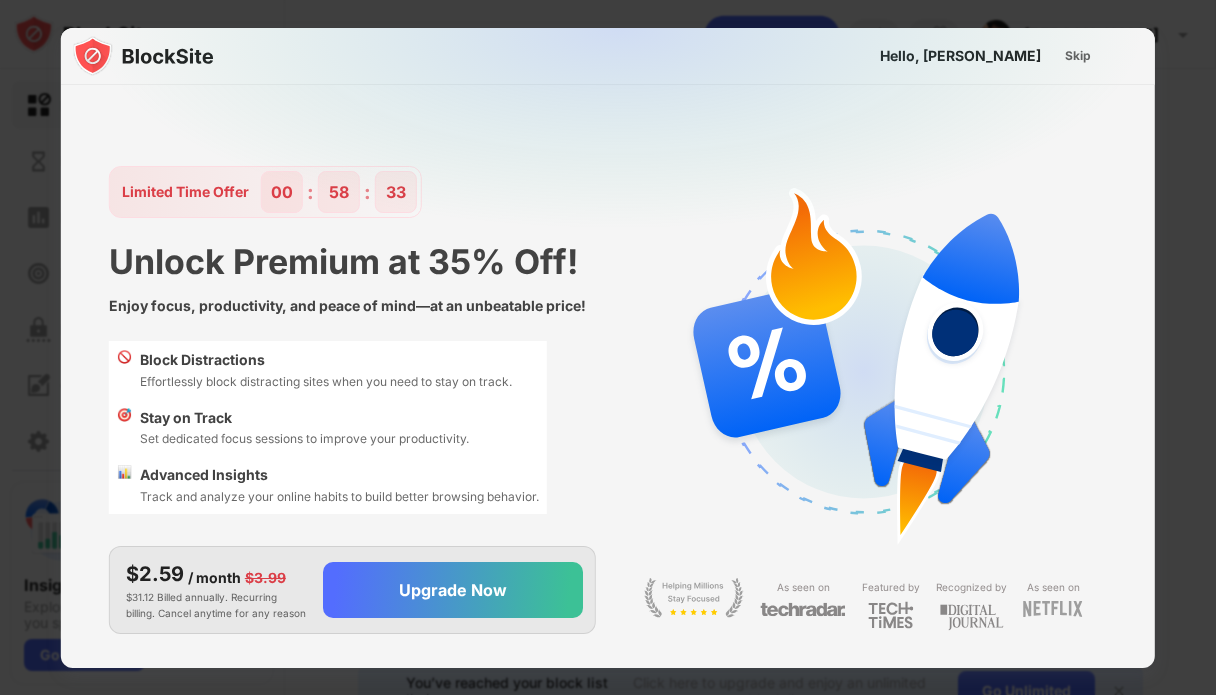 scroll, scrollTop: 18, scrollLeft: 0, axis: vertical 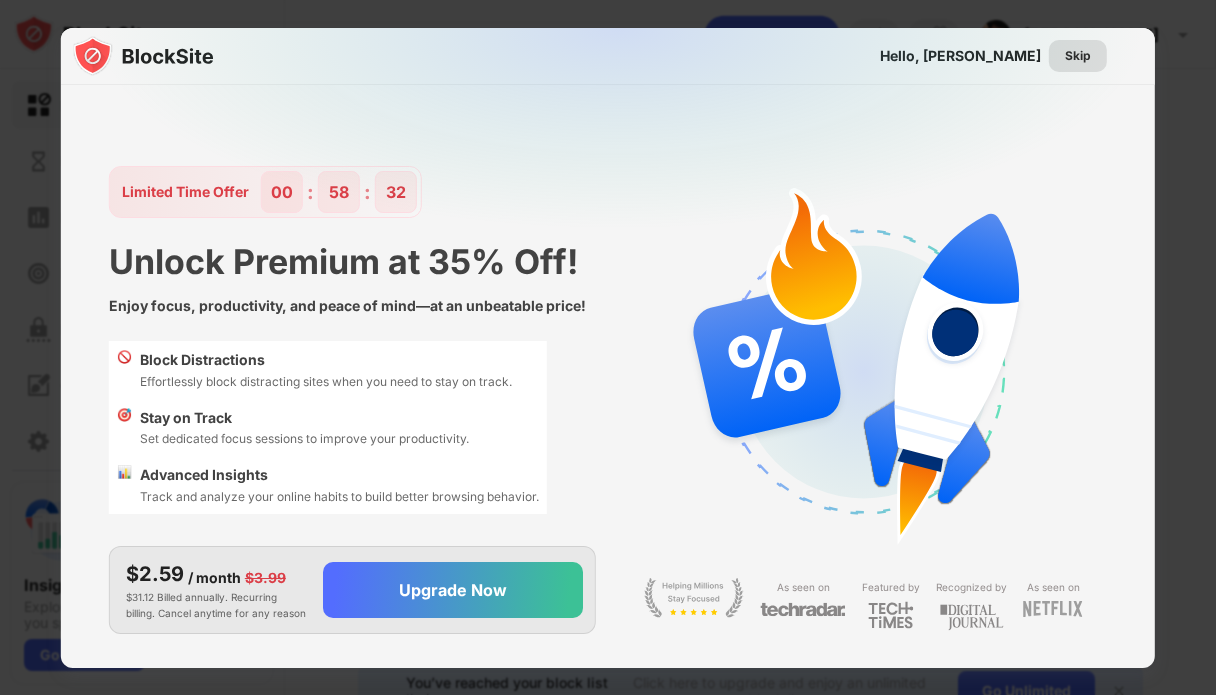 click on "Skip" at bounding box center [1078, 56] 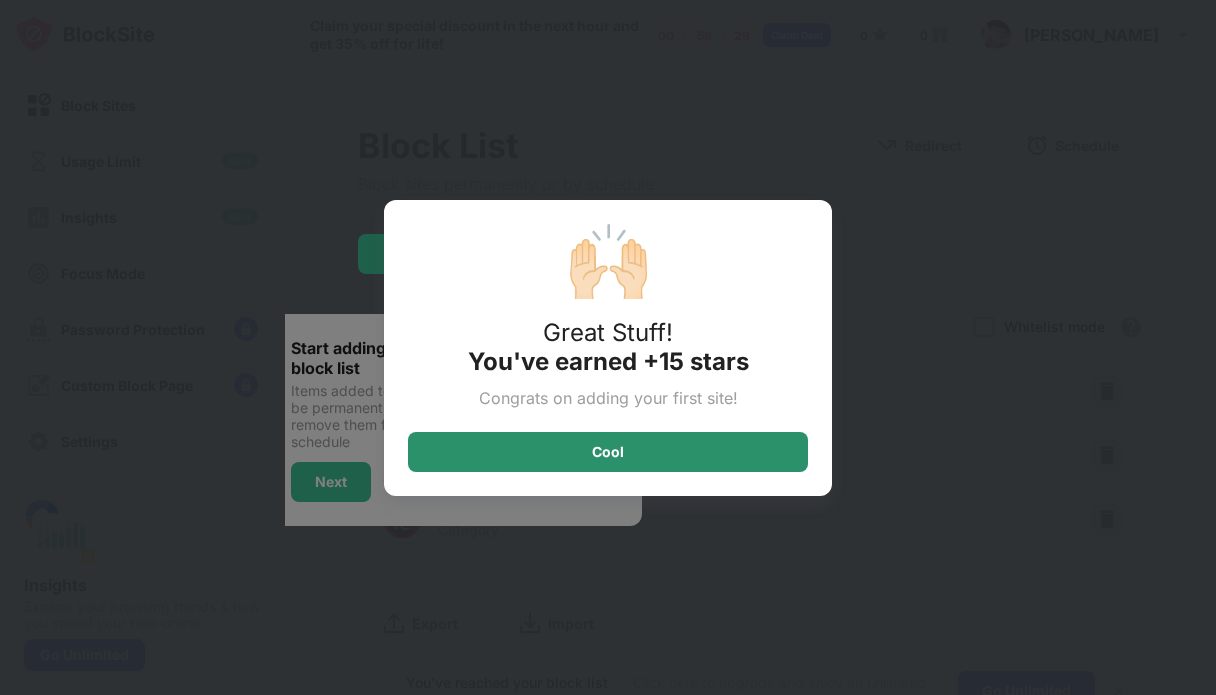click on "Cool" at bounding box center [608, 452] 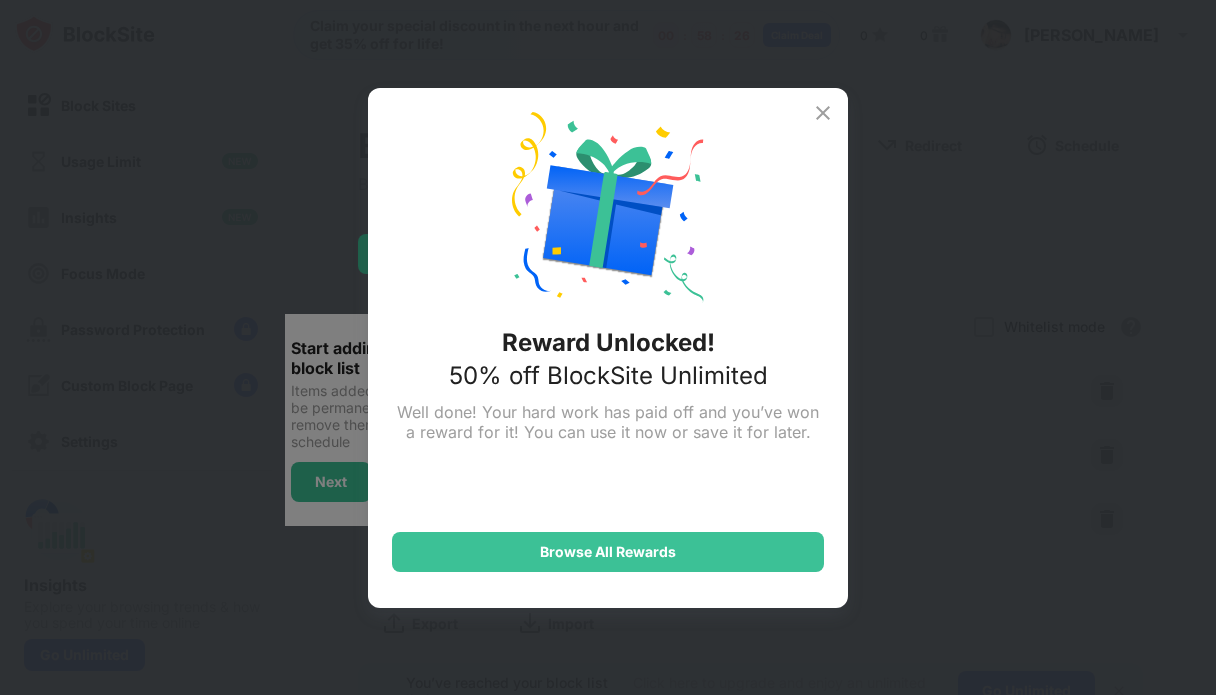 click at bounding box center [823, 113] 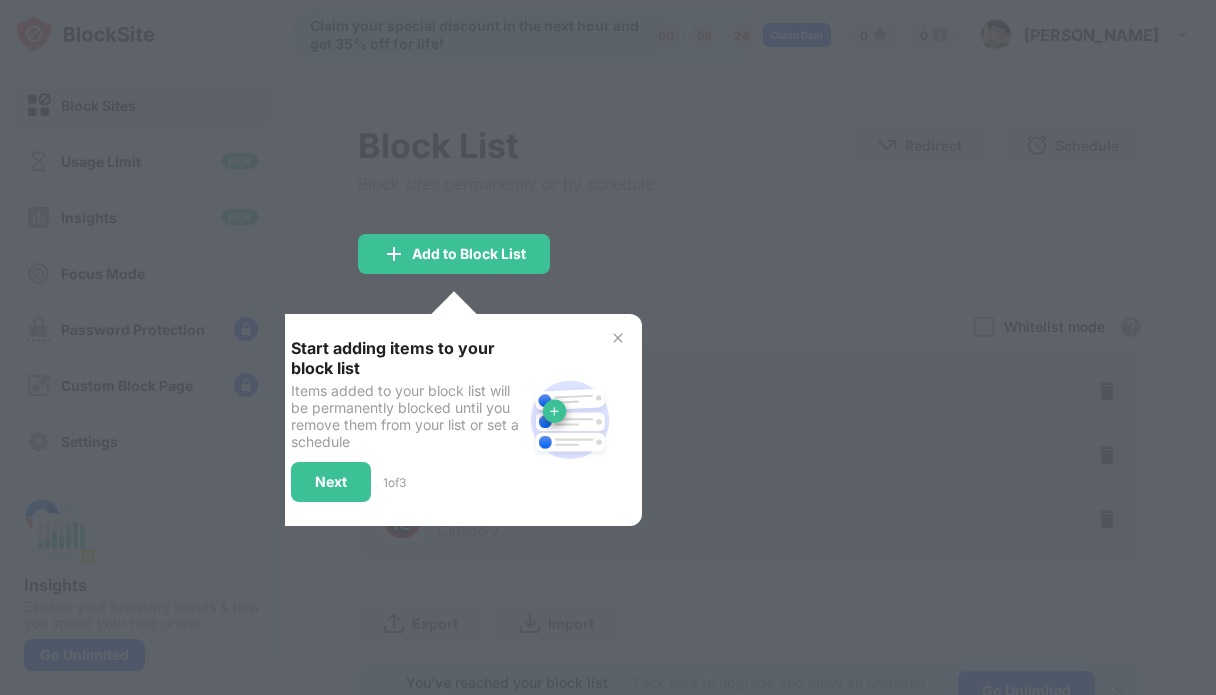 click at bounding box center [618, 338] 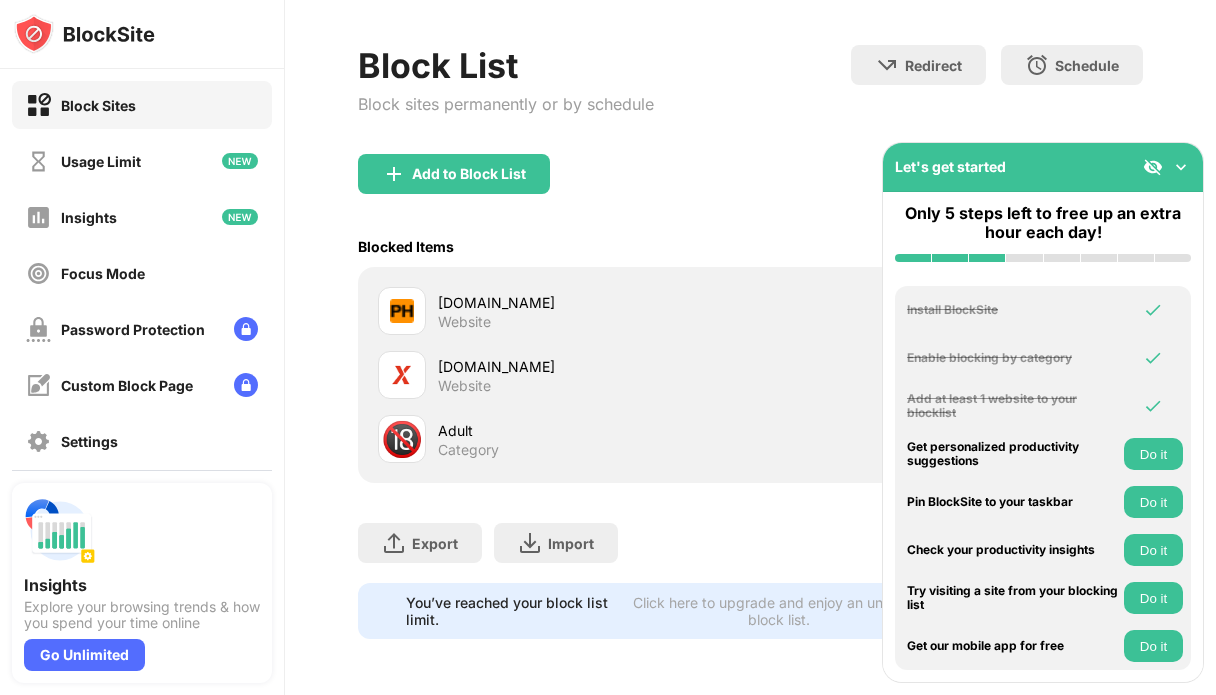 scroll, scrollTop: 0, scrollLeft: 0, axis: both 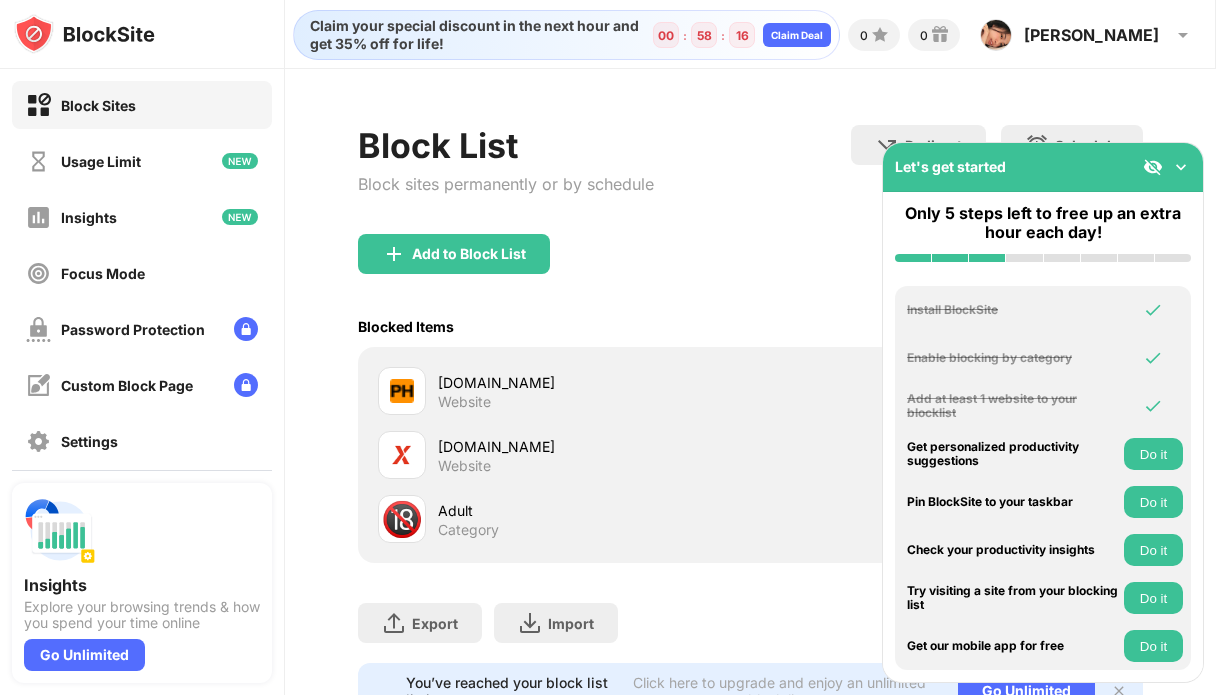 click at bounding box center [1181, 167] 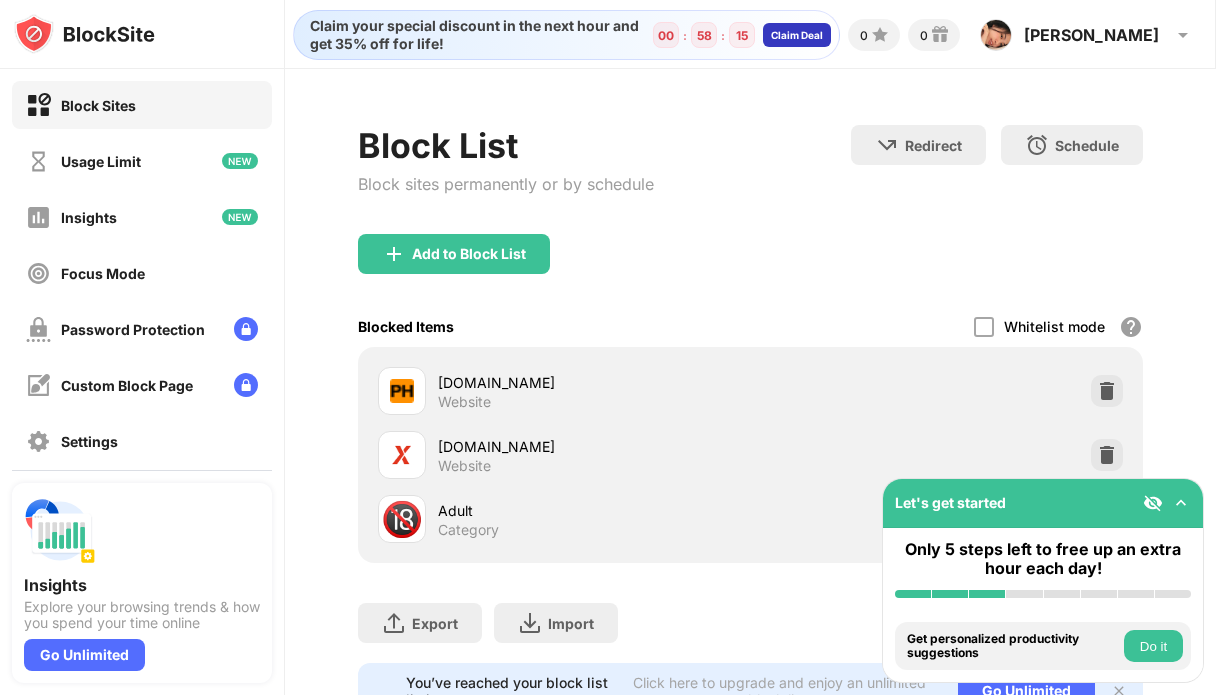 click on "Claim Deal" at bounding box center (797, 35) 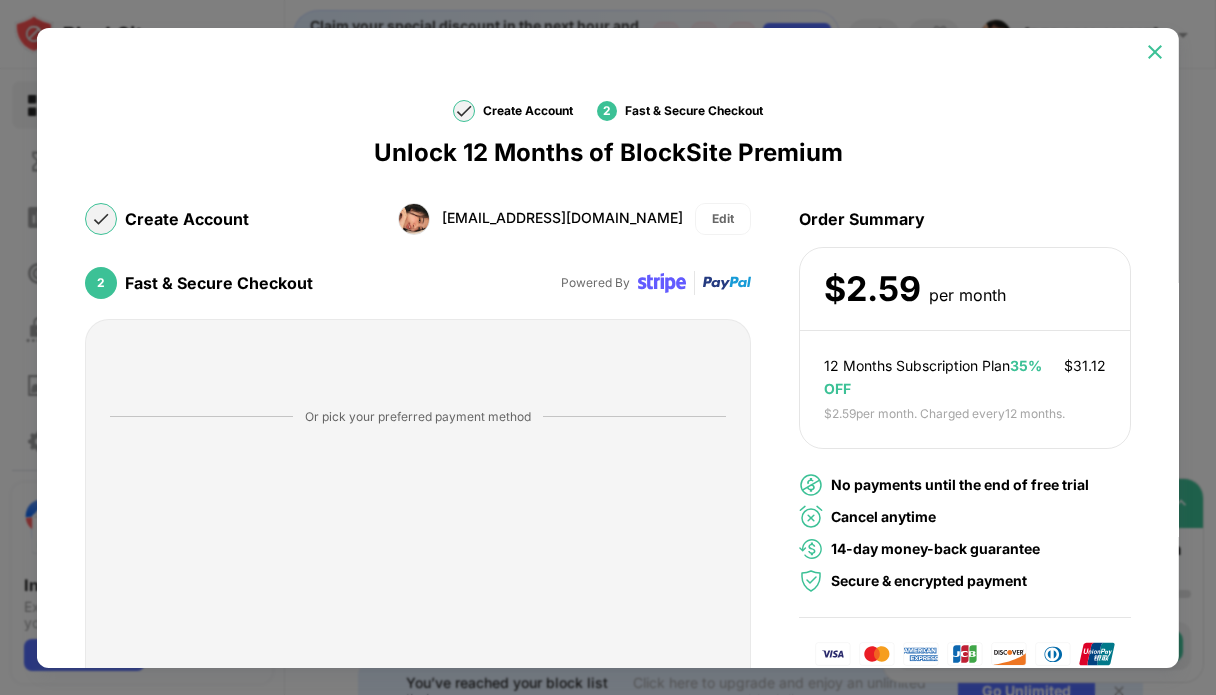 click at bounding box center (1155, 52) 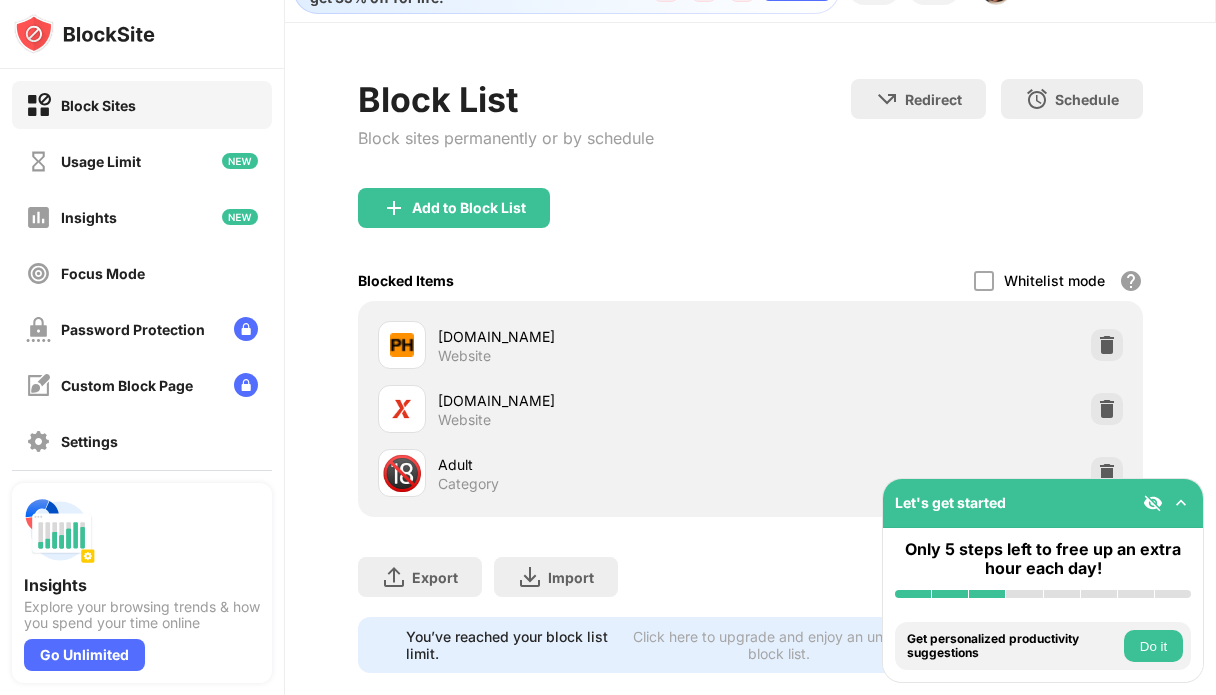 scroll, scrollTop: 0, scrollLeft: 0, axis: both 